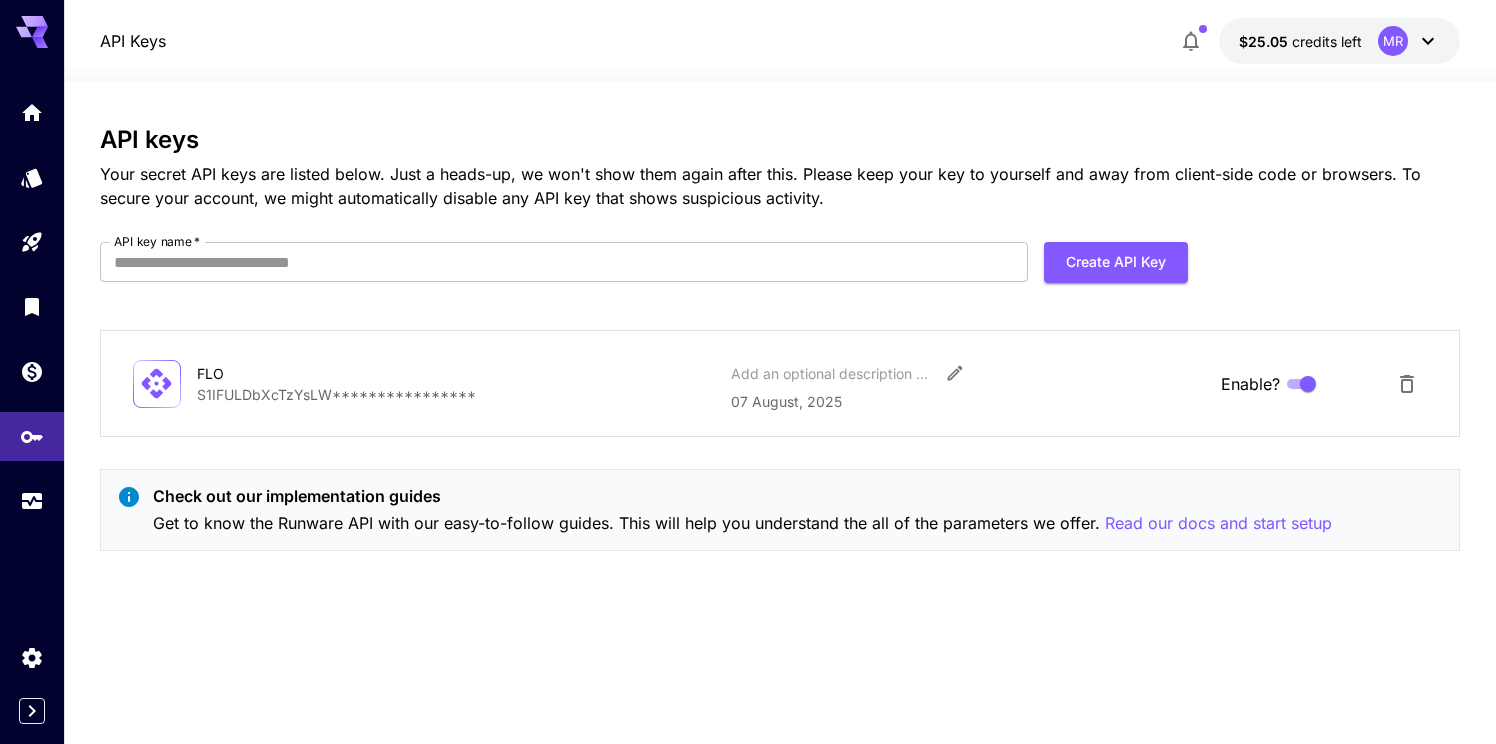 scroll, scrollTop: 0, scrollLeft: 0, axis: both 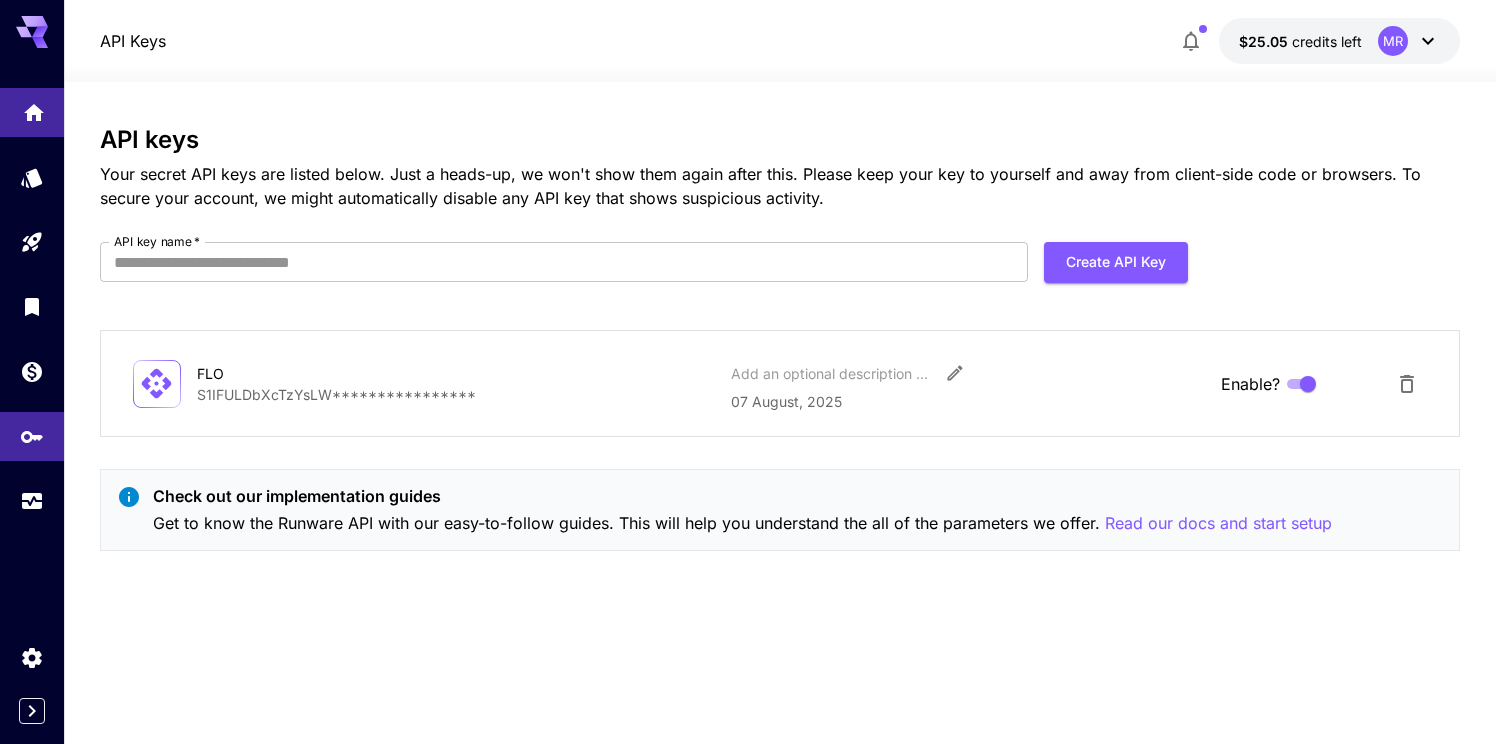 click at bounding box center (32, 112) 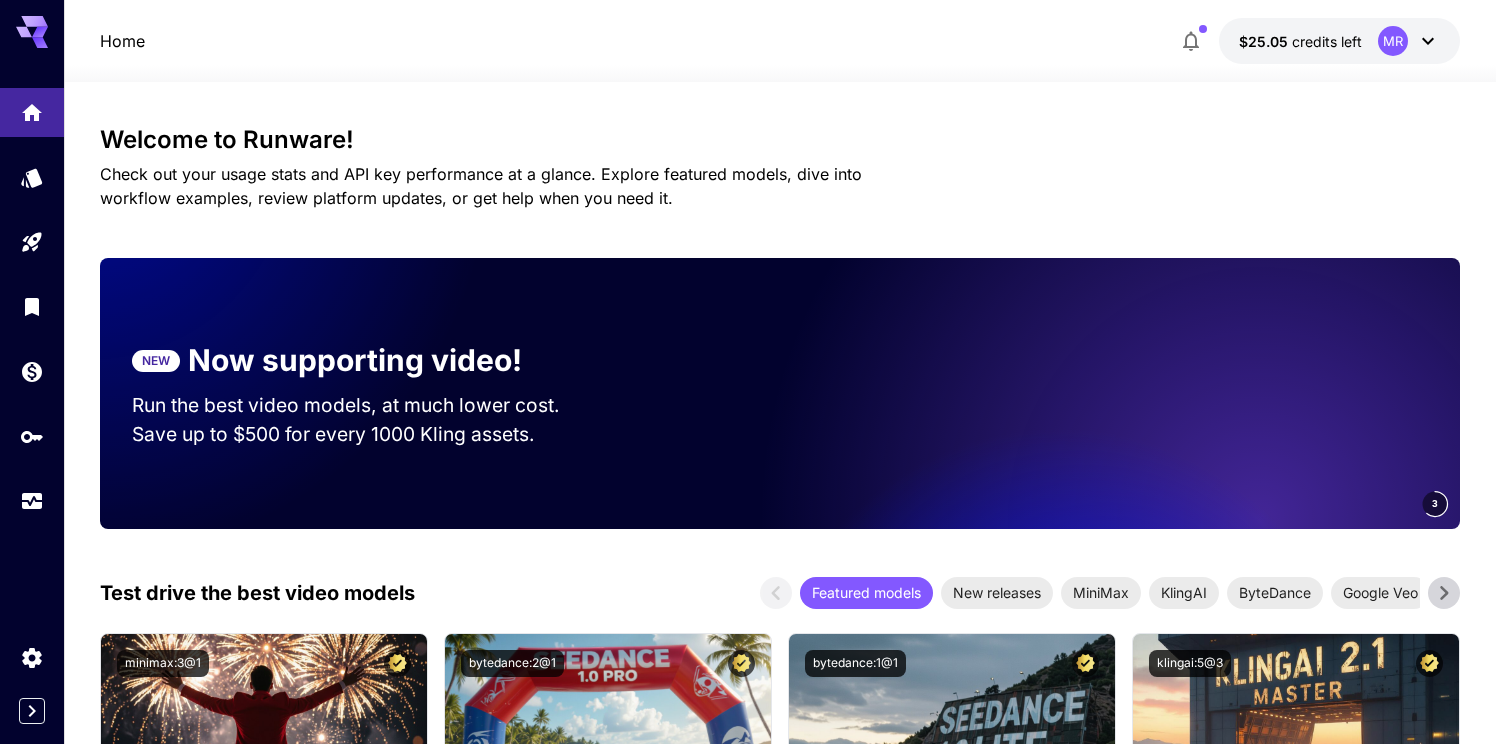 click on "Welcome to Runware!" at bounding box center (780, 140) 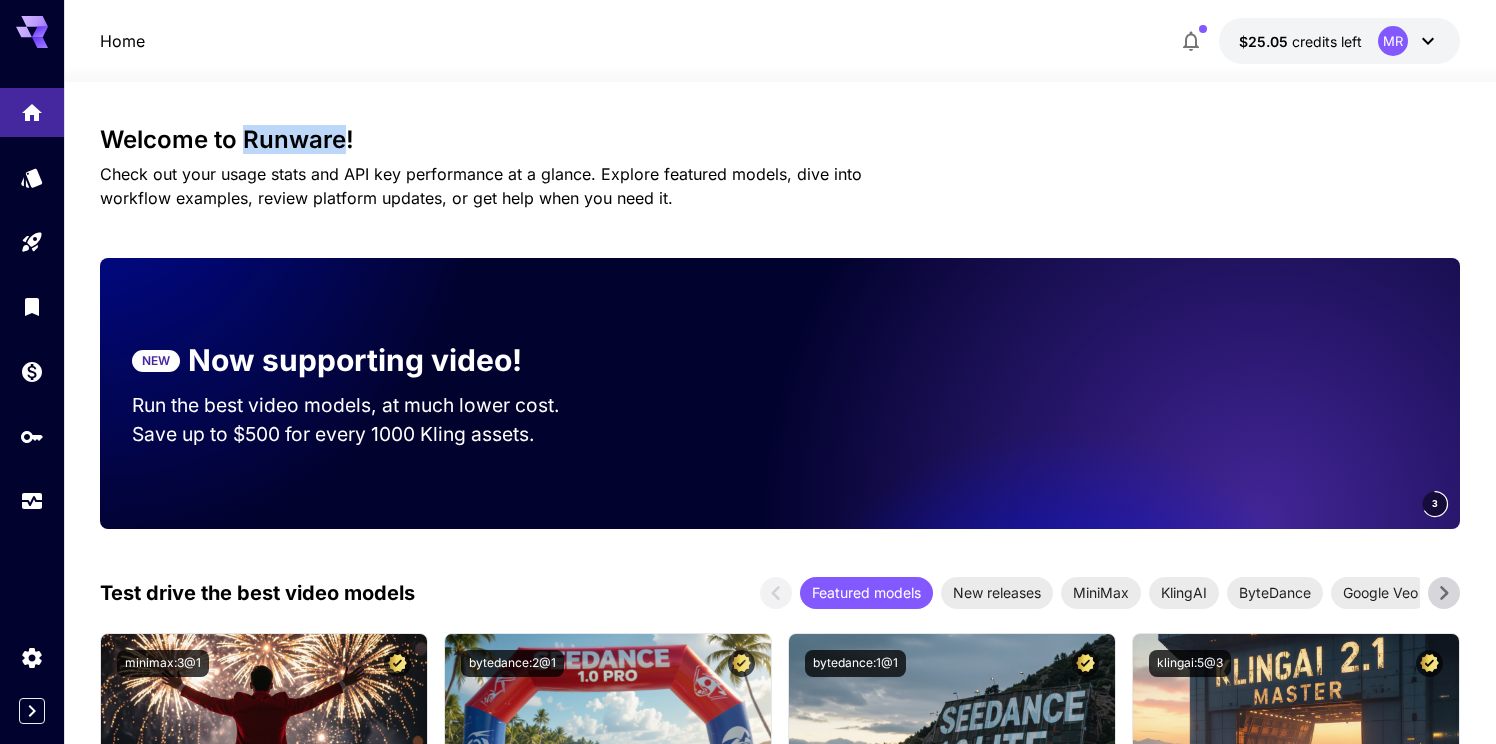click on "Welcome to Runware!" at bounding box center (780, 140) 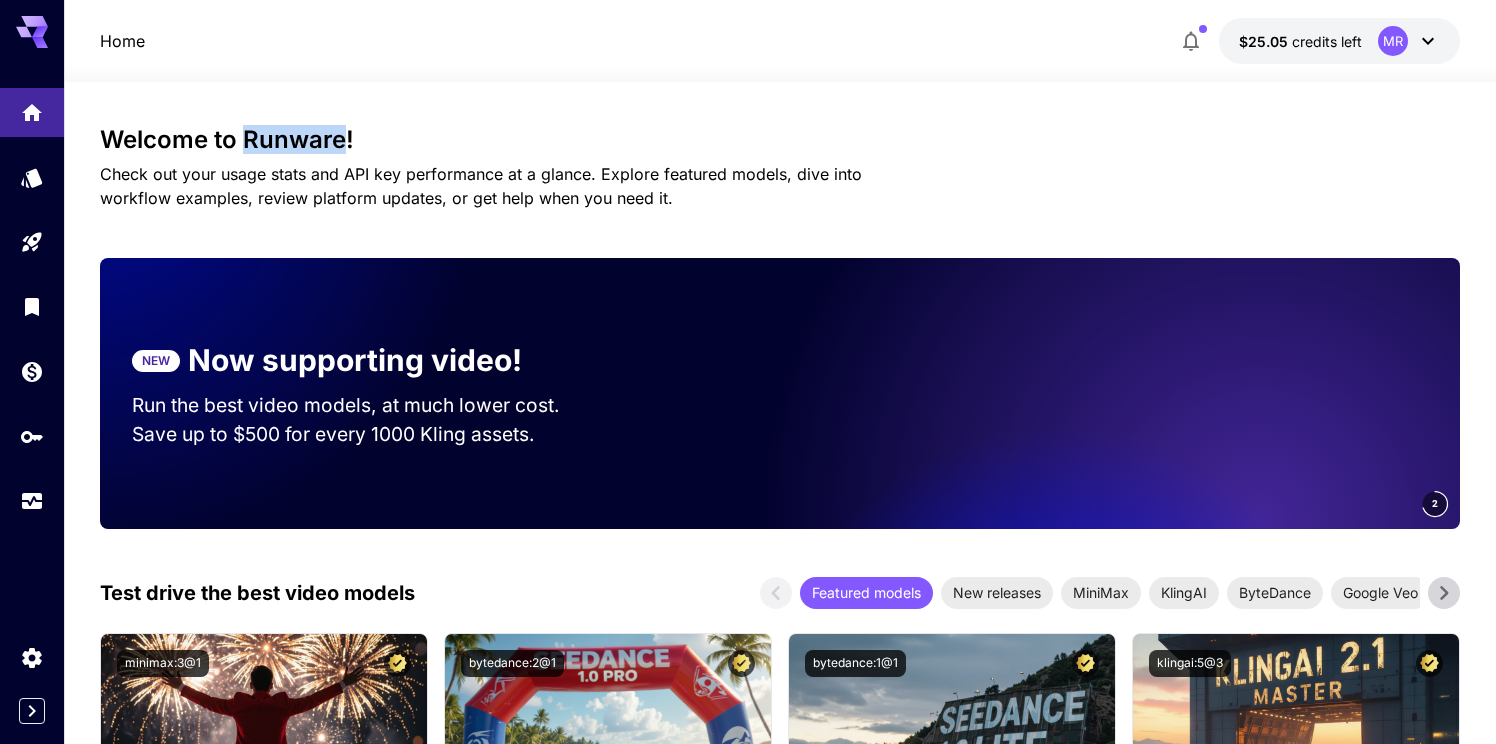 copy on "Runware" 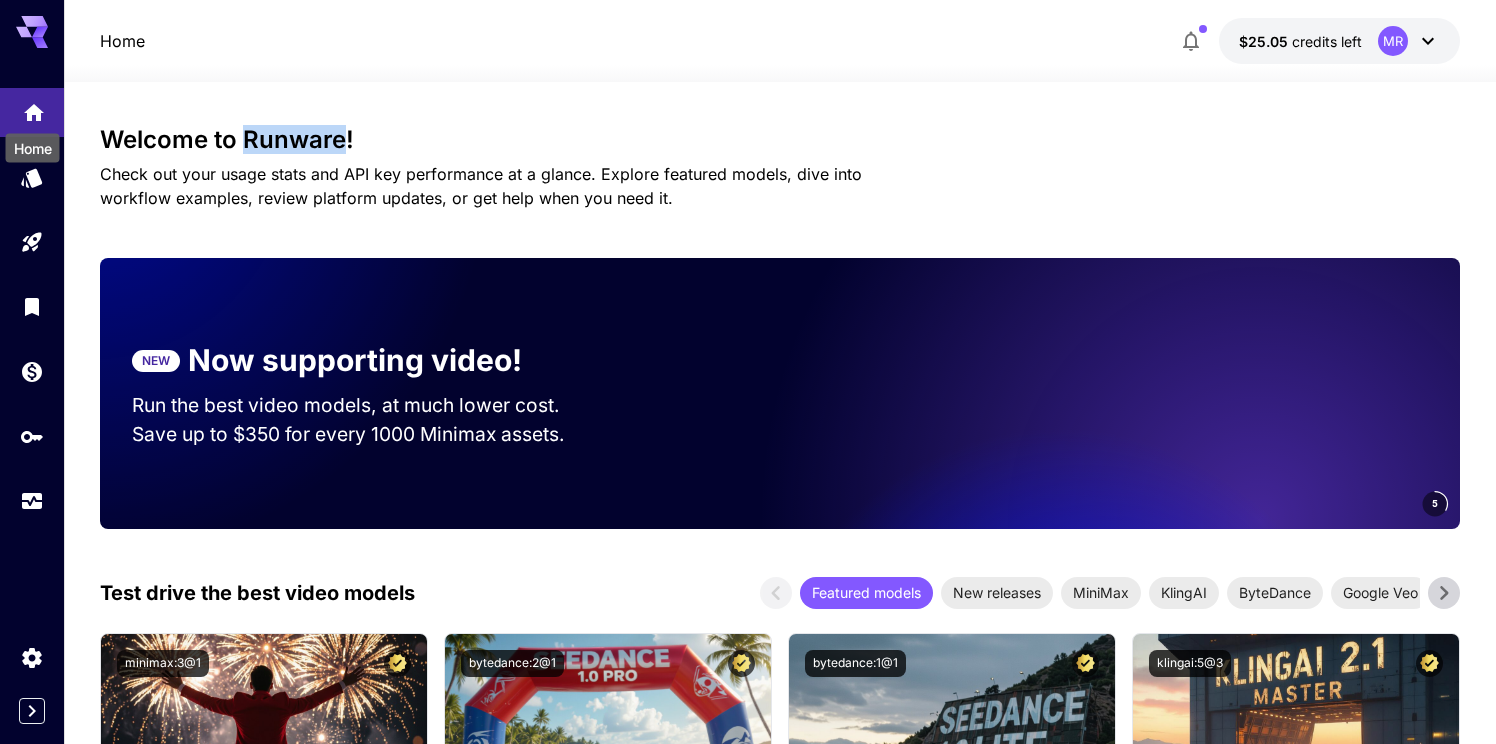 click 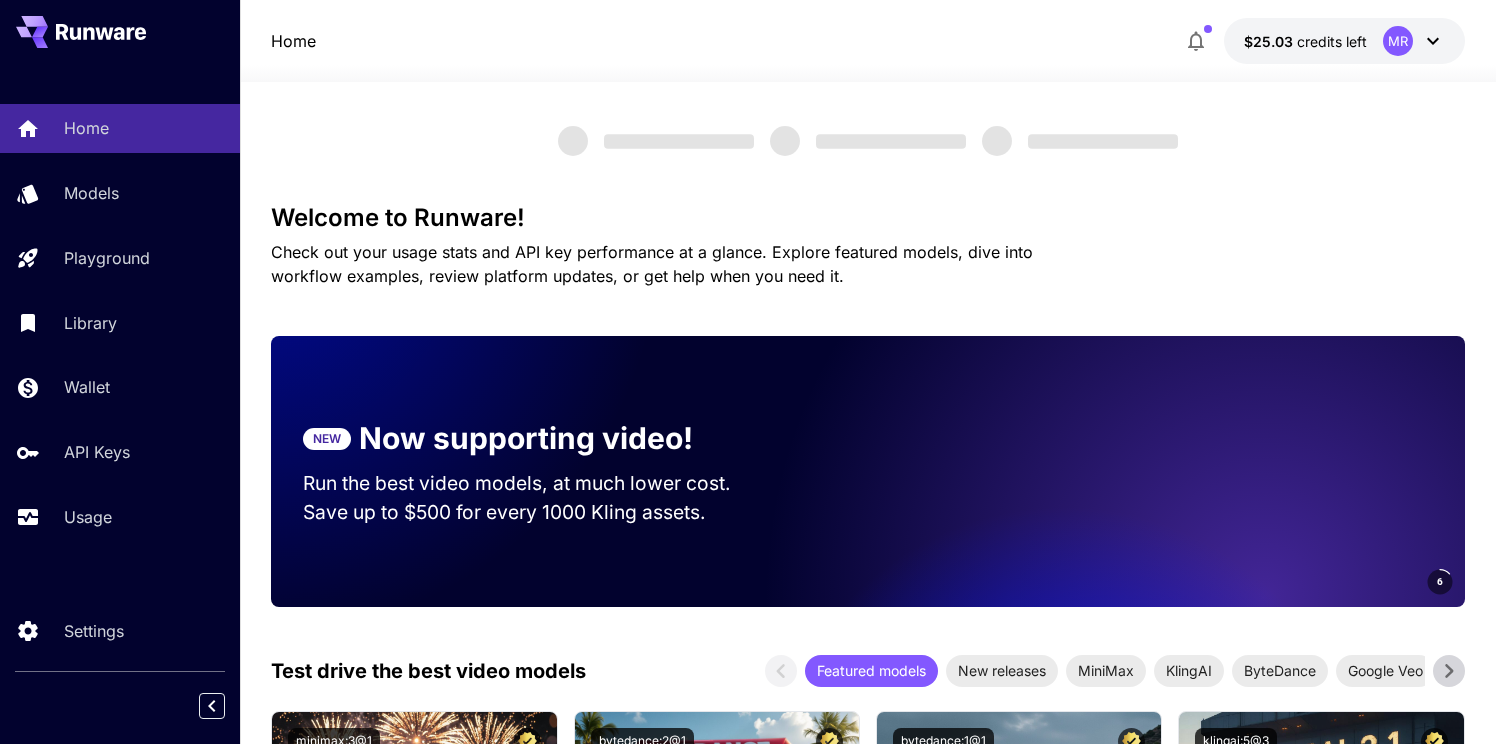 scroll, scrollTop: 0, scrollLeft: 0, axis: both 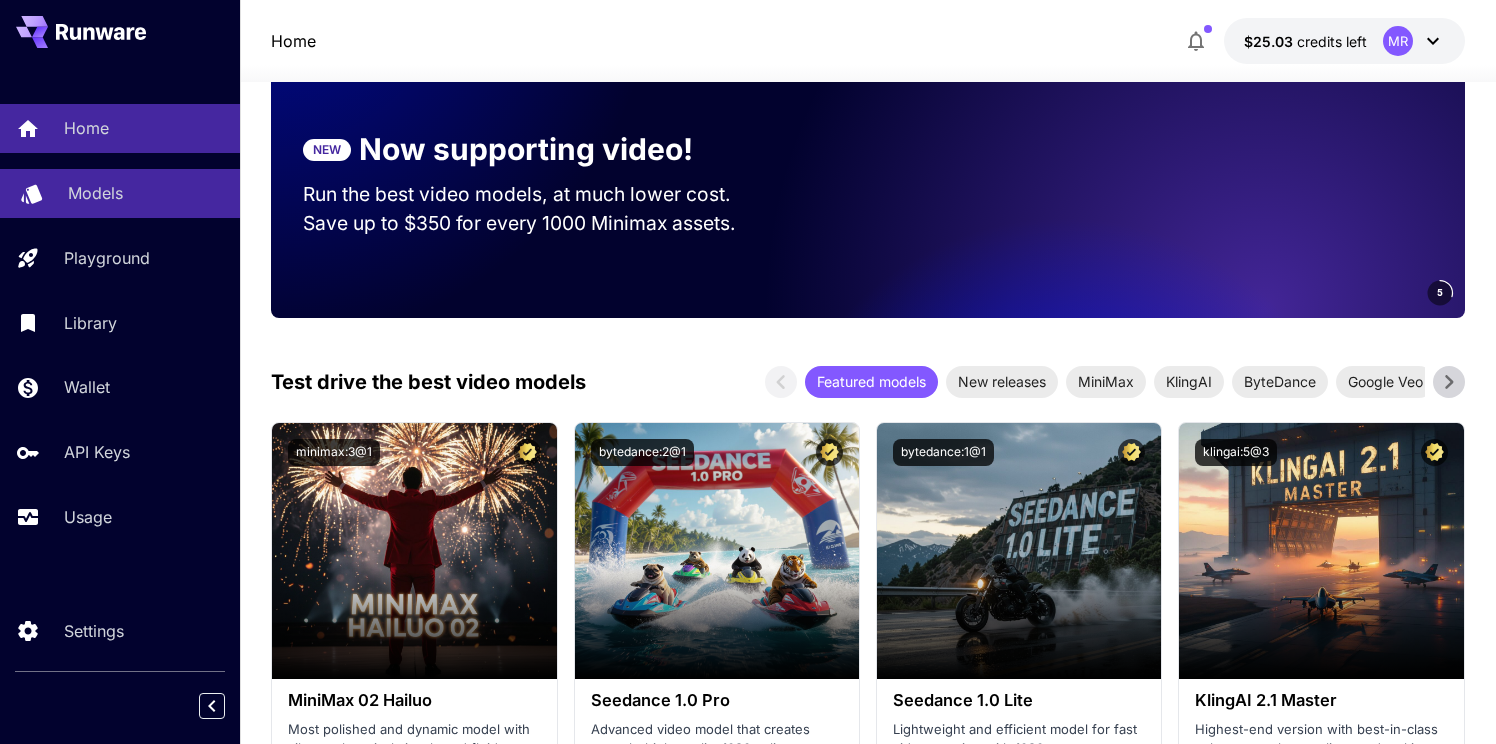 click on "Models" at bounding box center [146, 193] 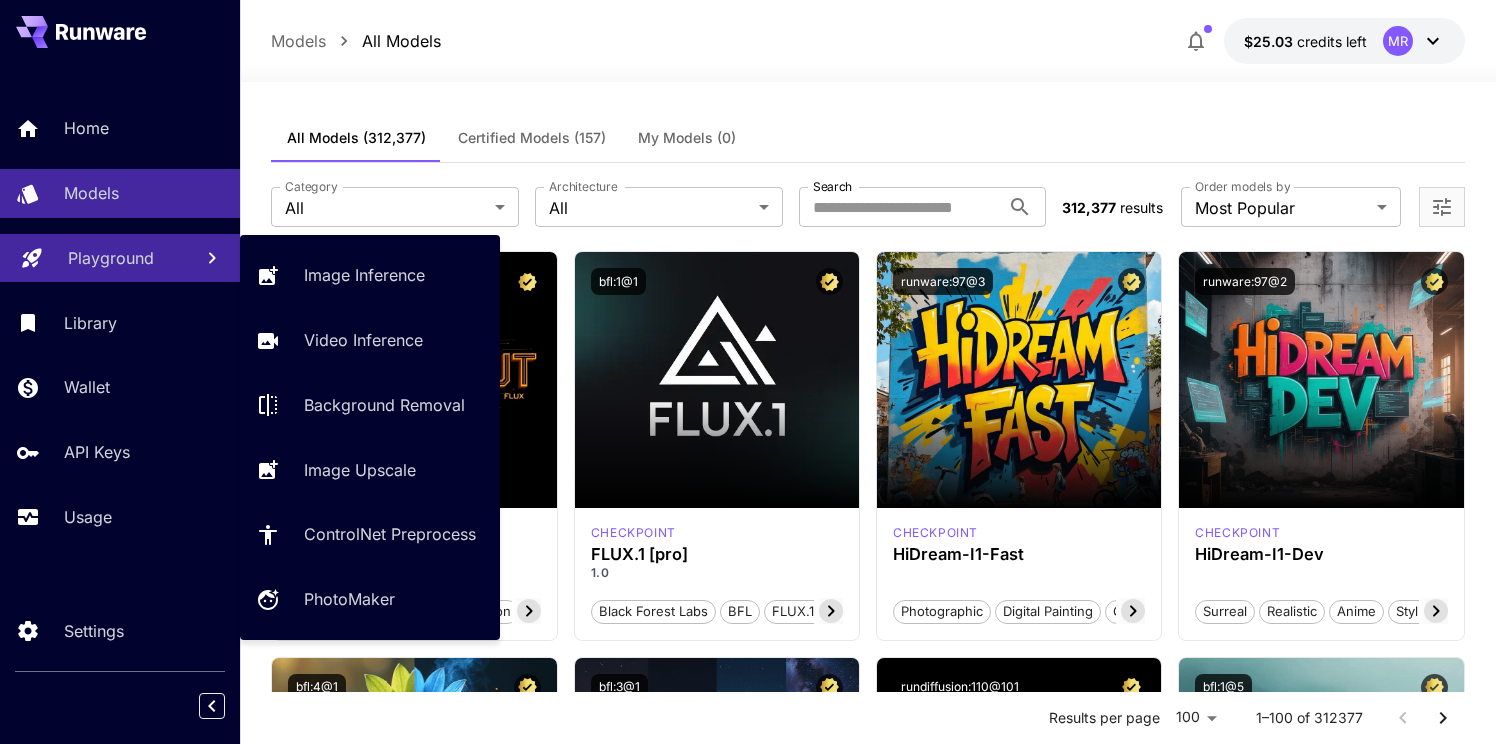 click on "Playground" at bounding box center [111, 258] 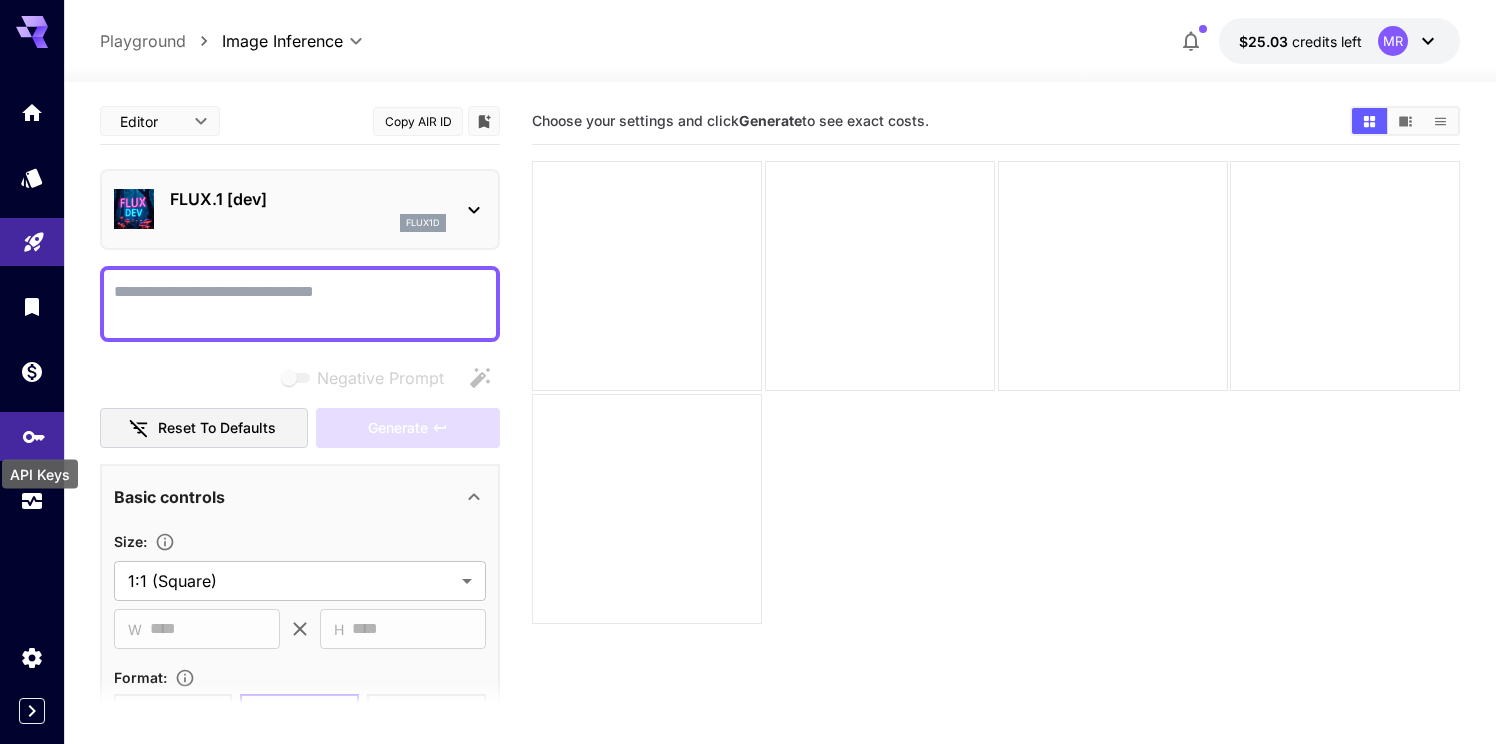 click 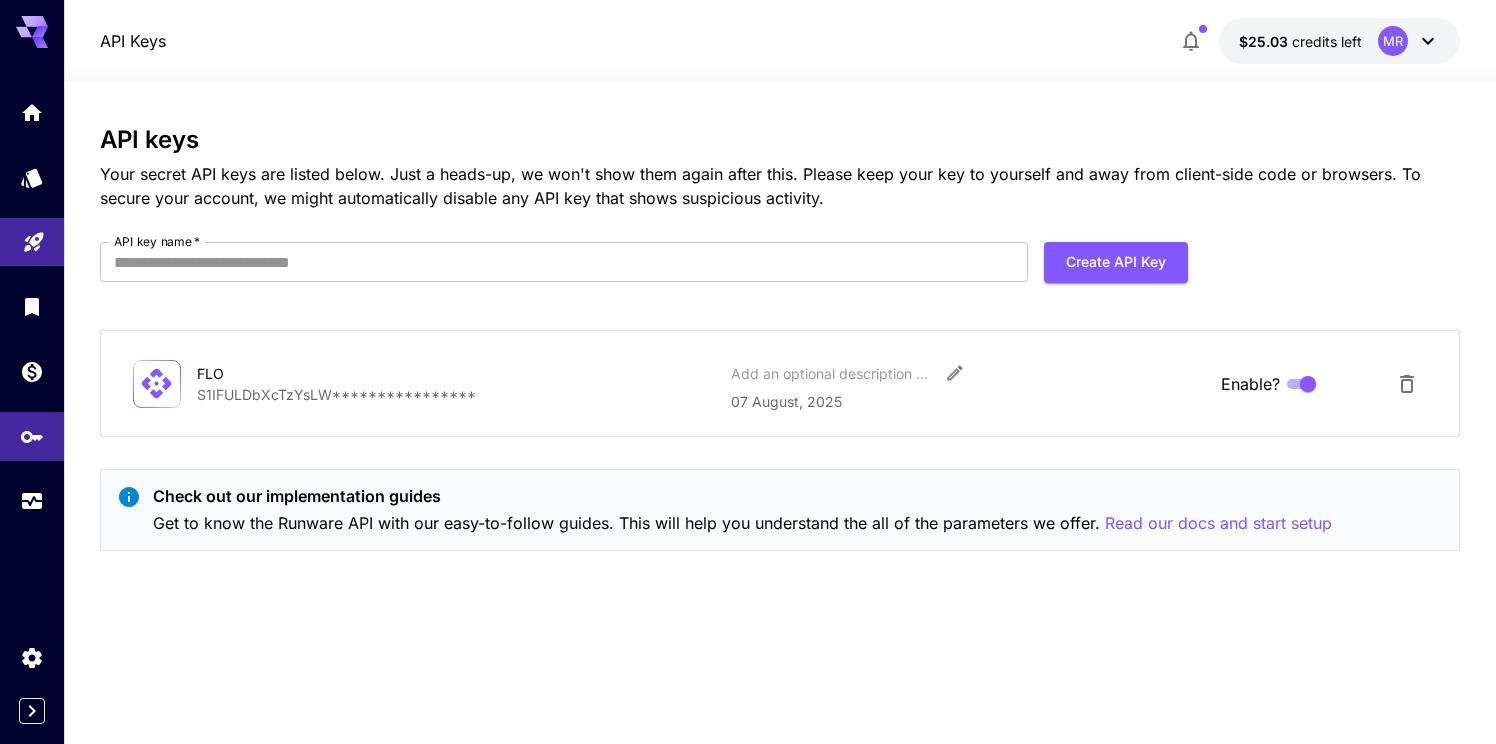 click at bounding box center [32, 291] 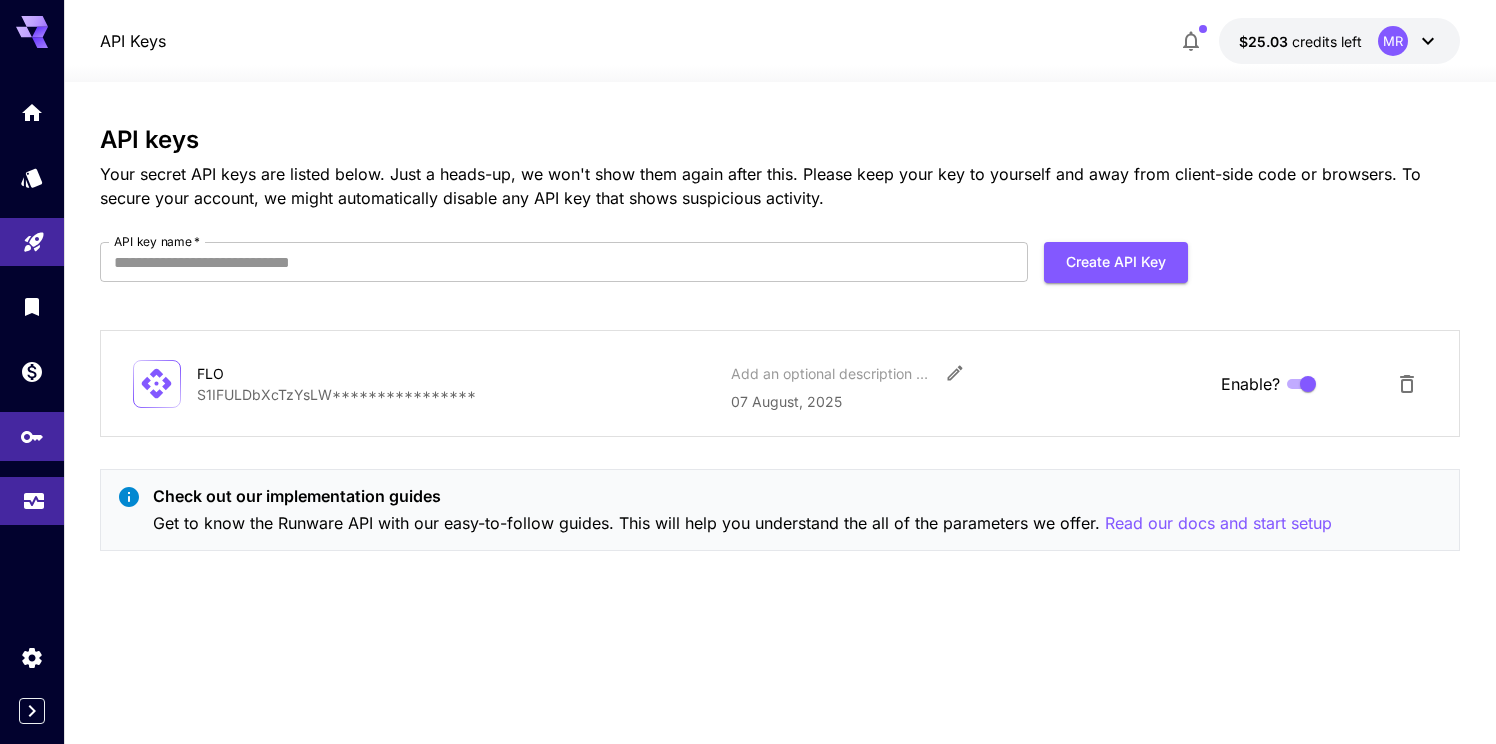 click at bounding box center [32, 501] 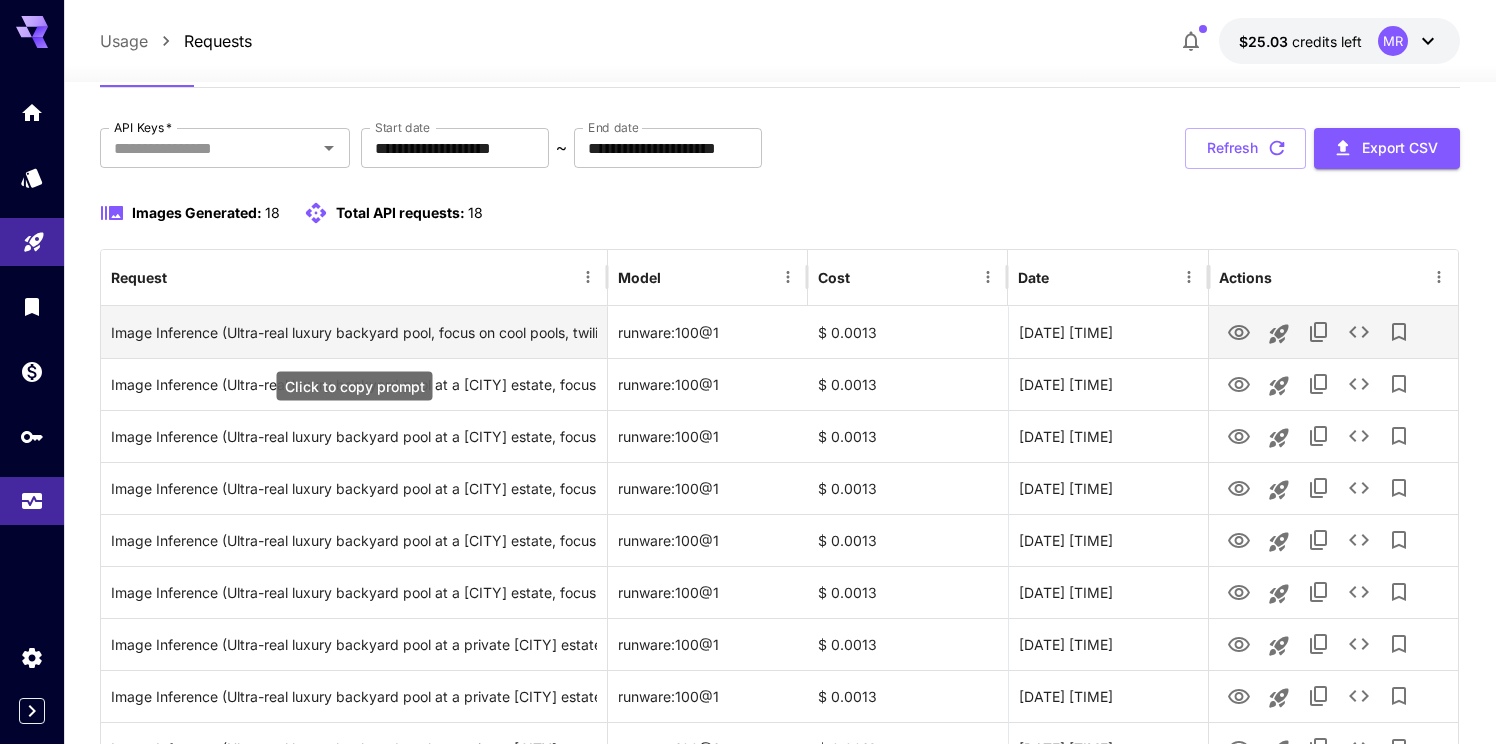 scroll, scrollTop: 97, scrollLeft: 0, axis: vertical 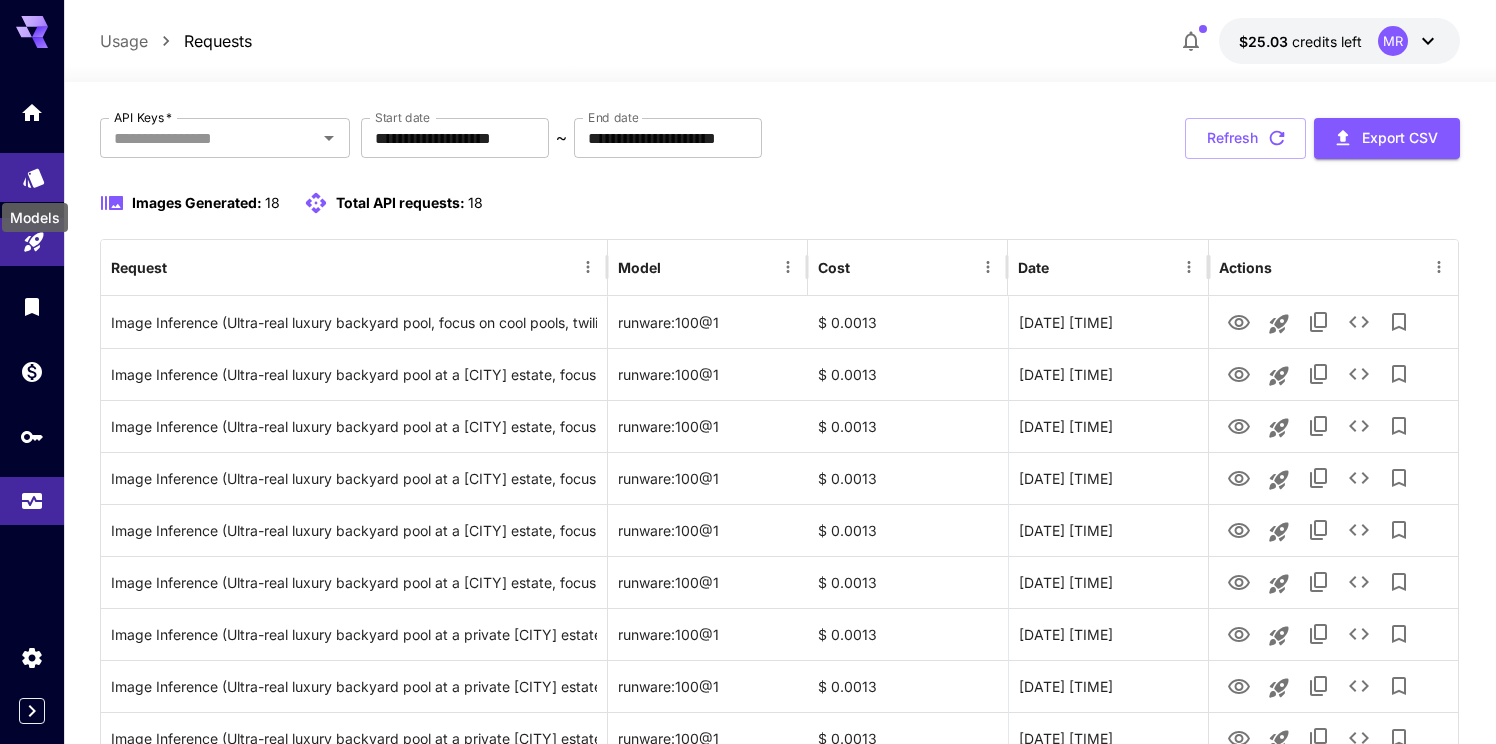 click 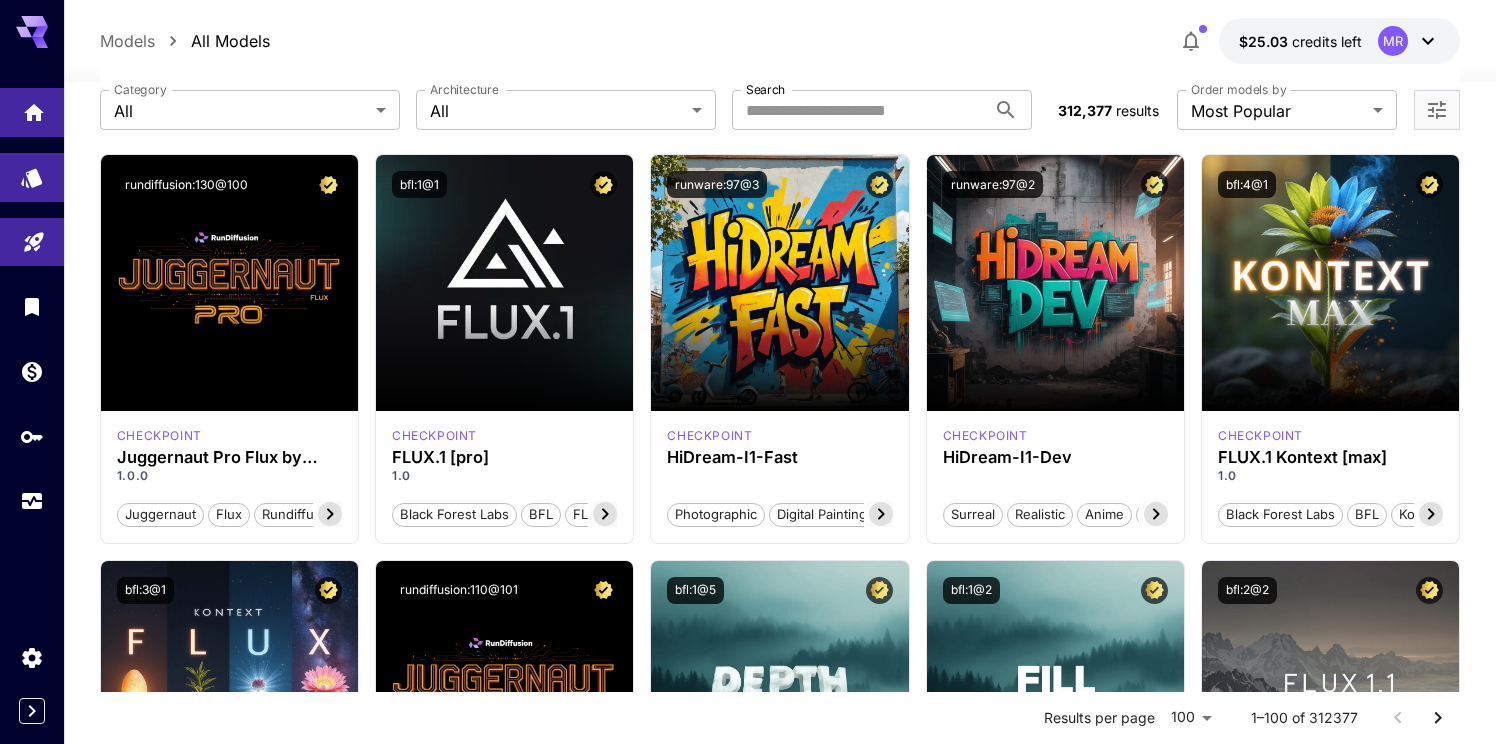 click at bounding box center [32, 112] 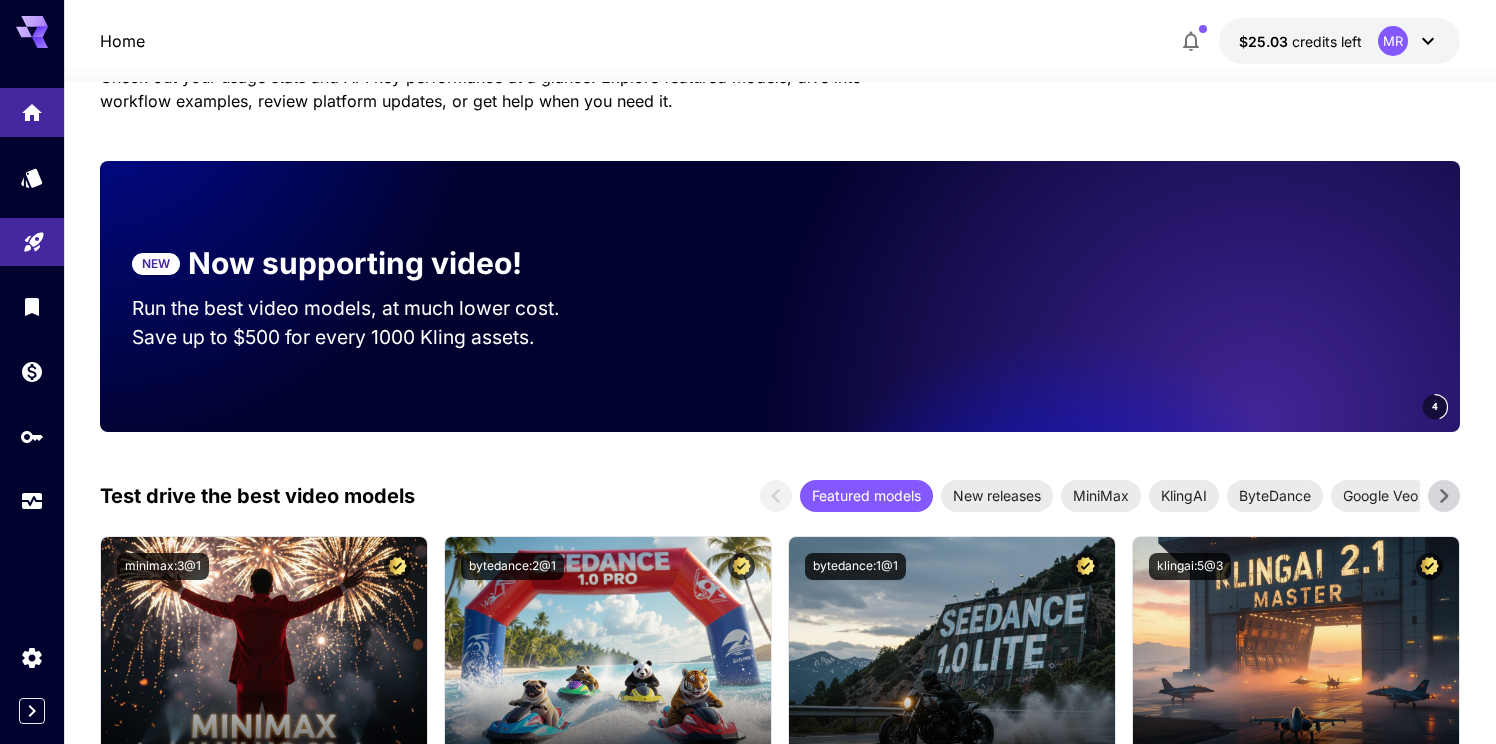 scroll, scrollTop: 172, scrollLeft: 0, axis: vertical 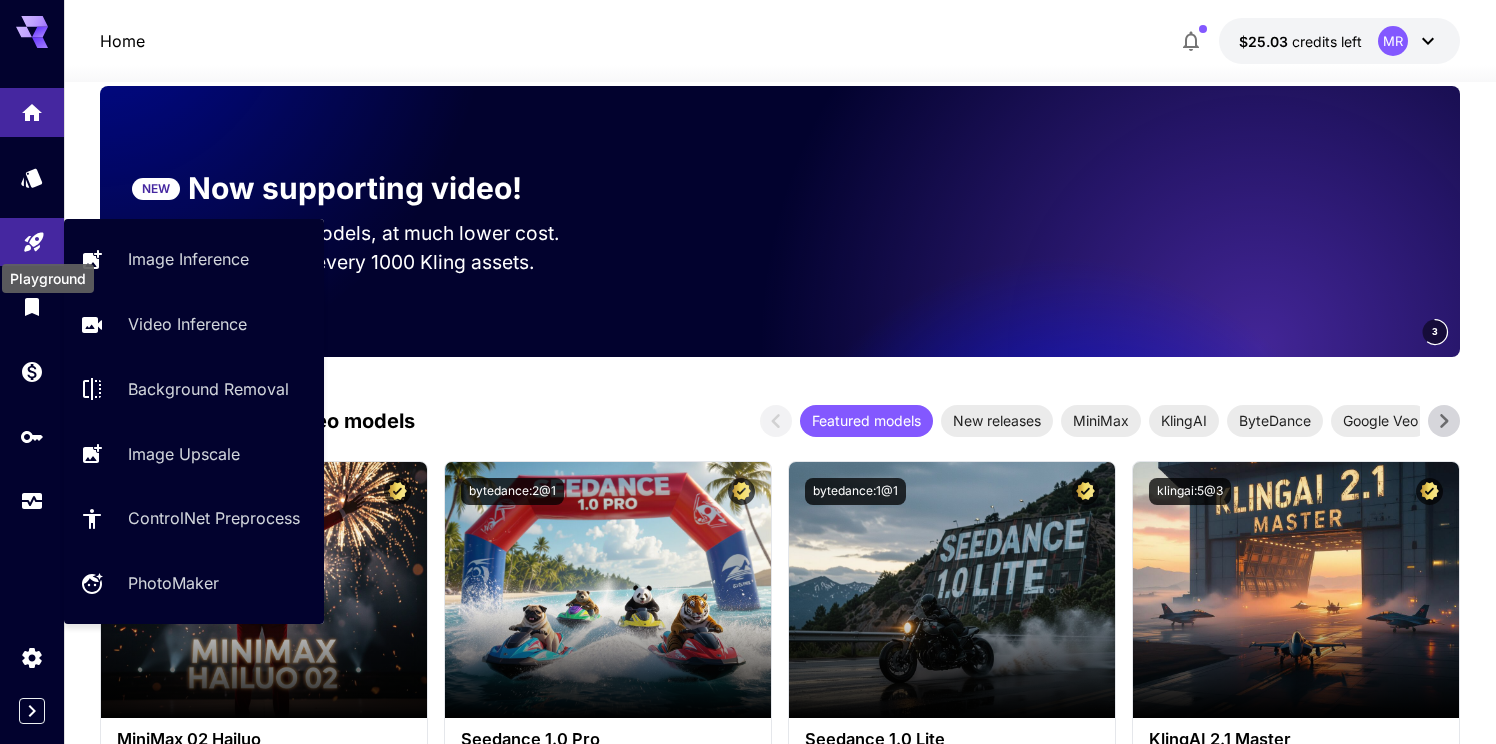 click 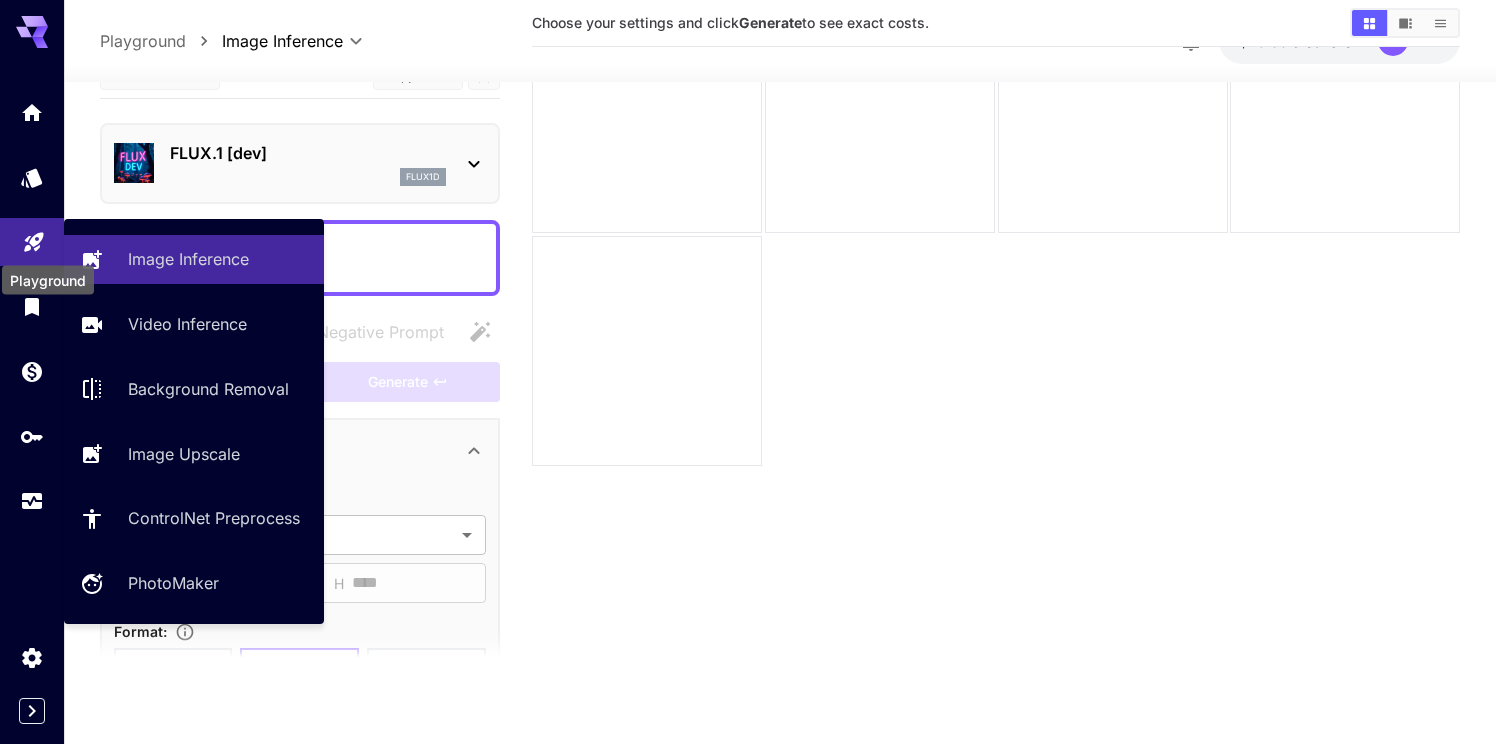 scroll, scrollTop: 158, scrollLeft: 0, axis: vertical 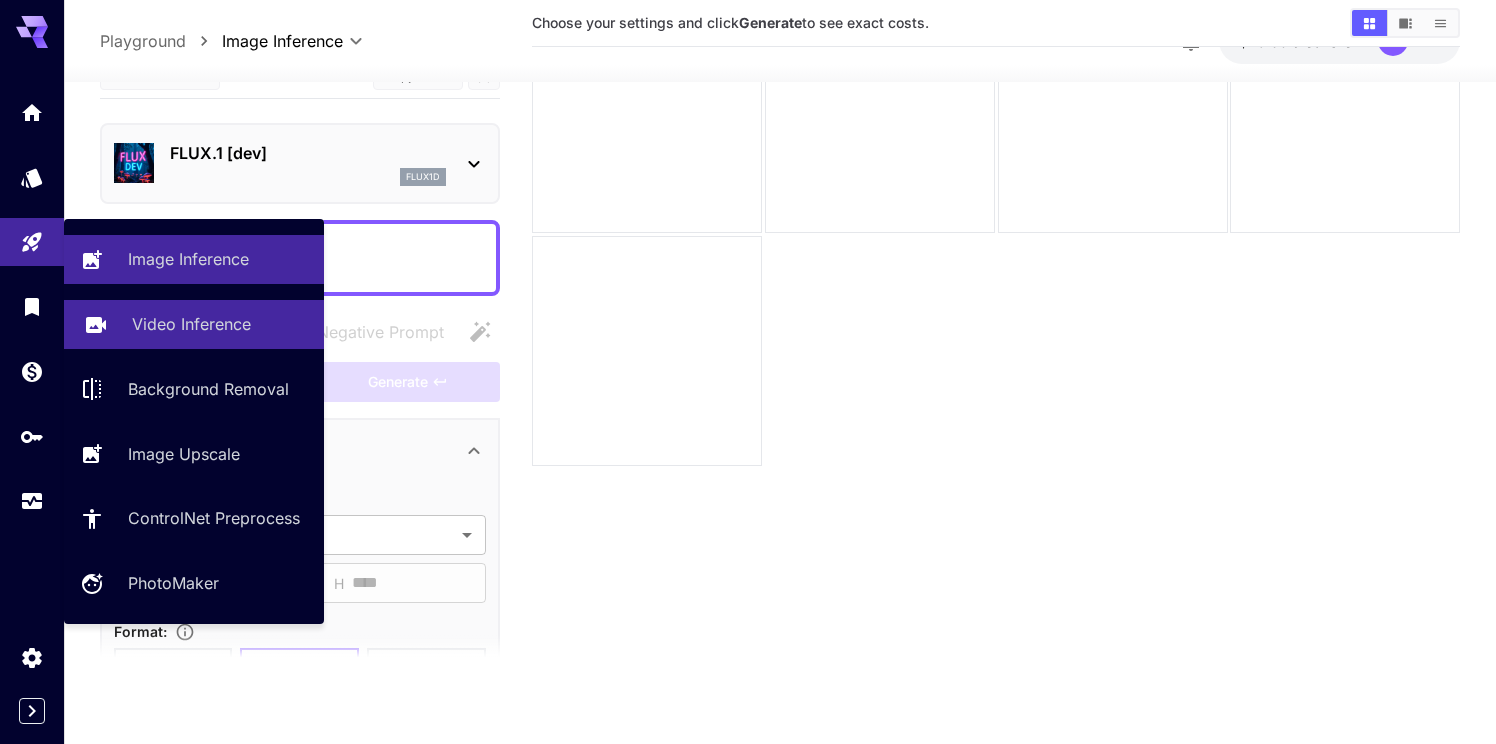 click on "Video Inference" at bounding box center [191, 324] 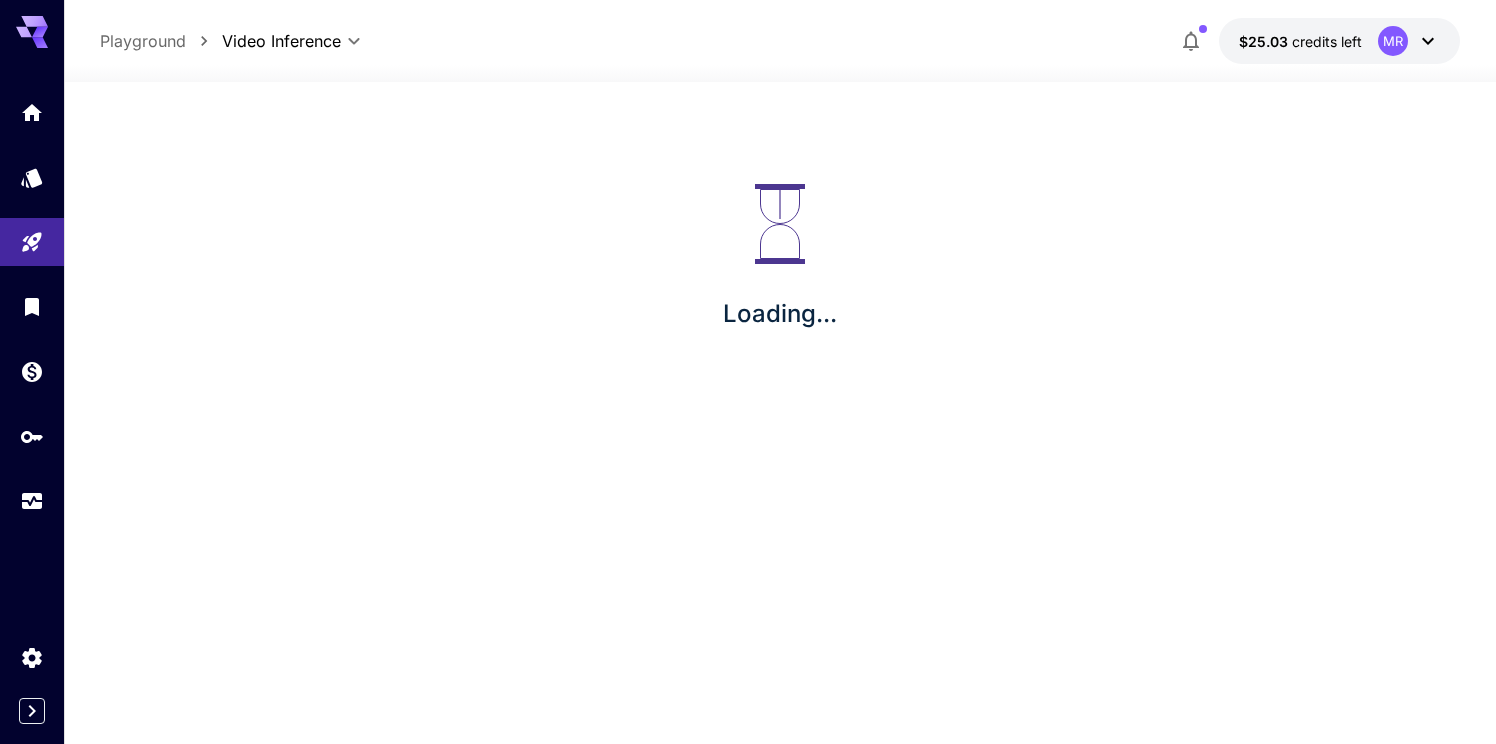 scroll, scrollTop: 0, scrollLeft: 0, axis: both 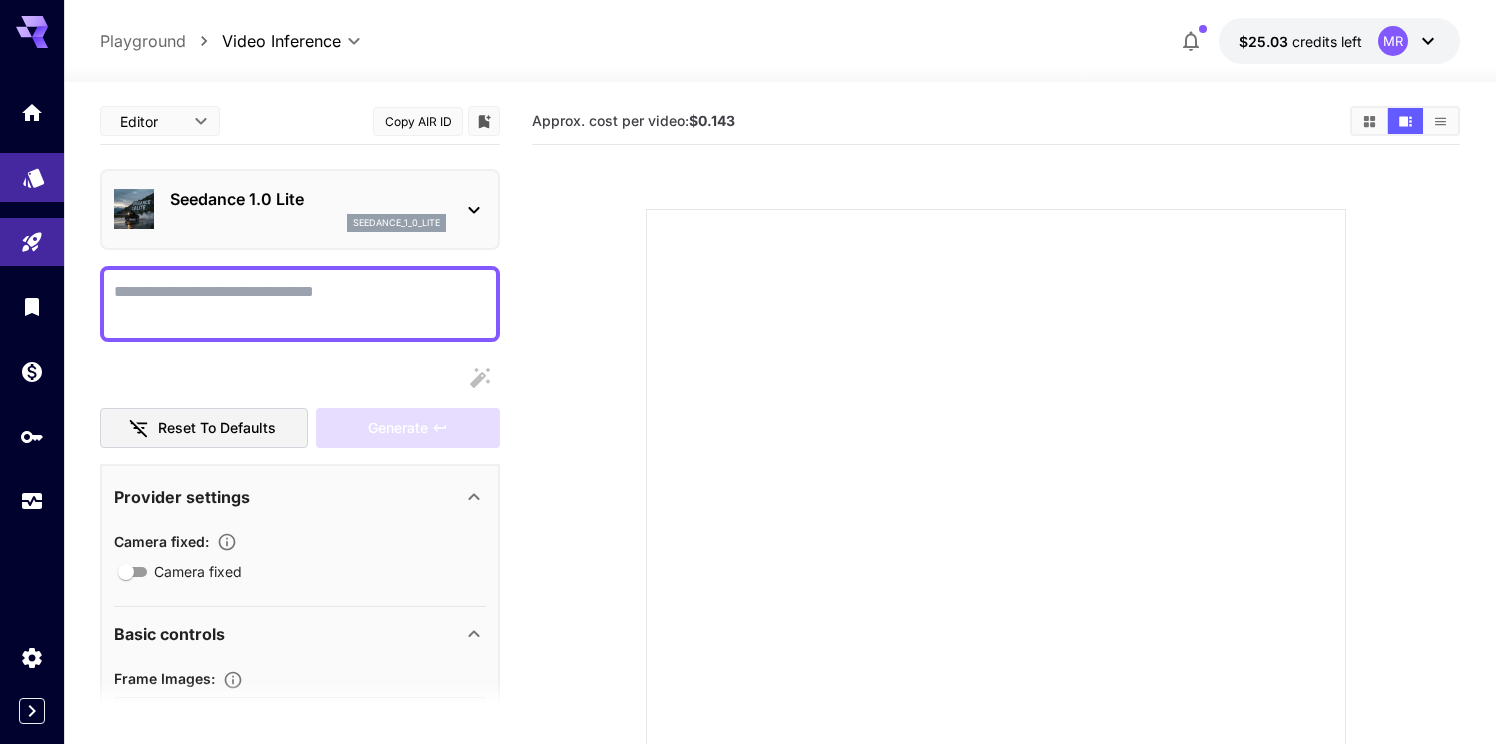 click at bounding box center (32, 177) 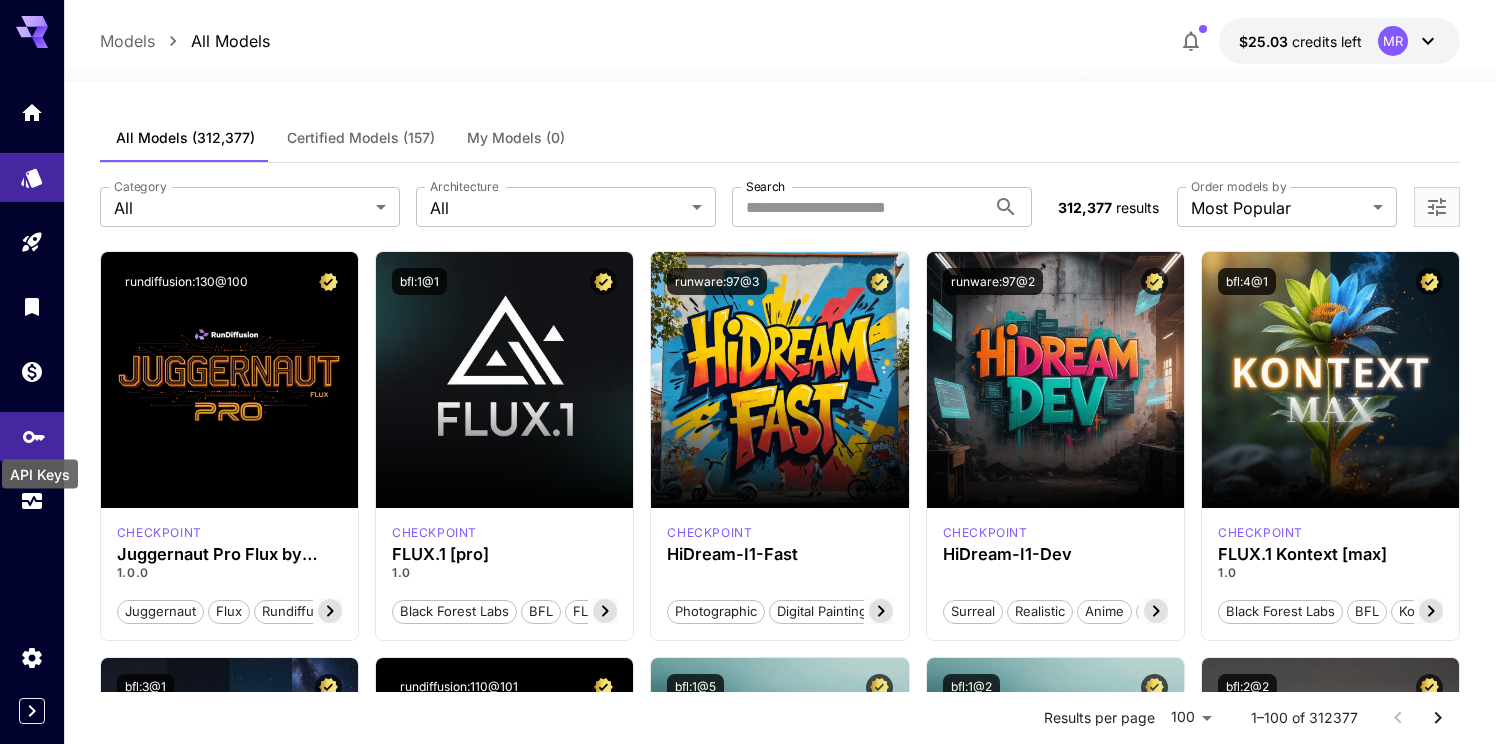 click 